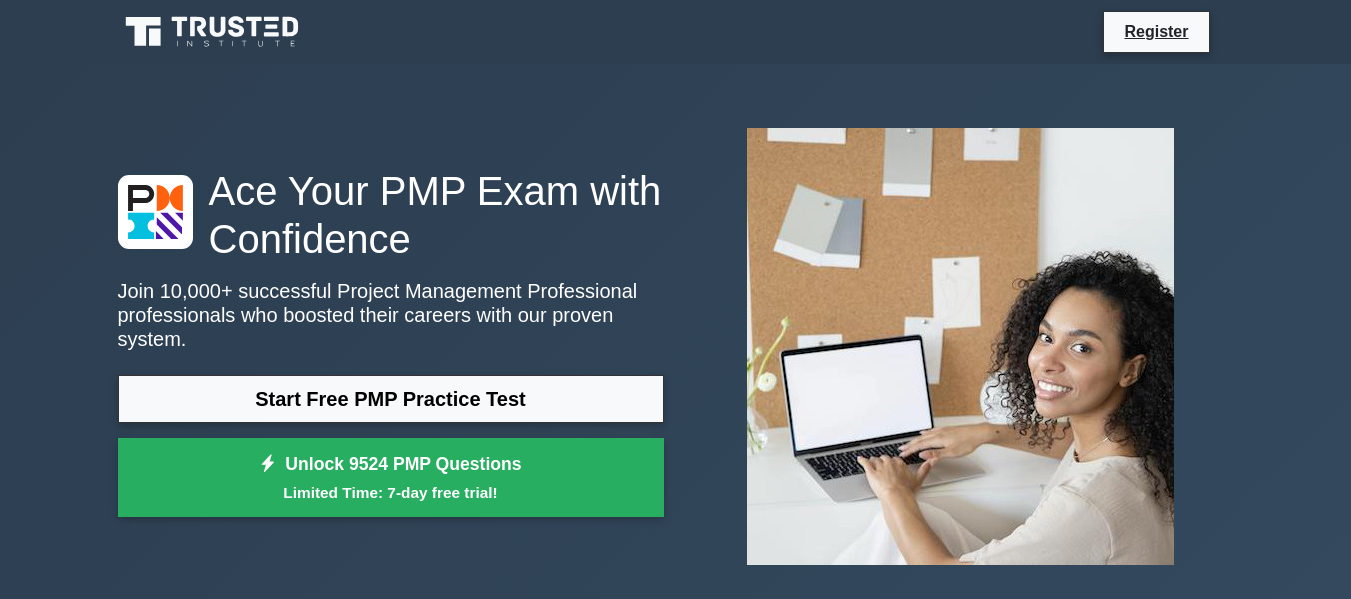 scroll, scrollTop: 0, scrollLeft: 0, axis: both 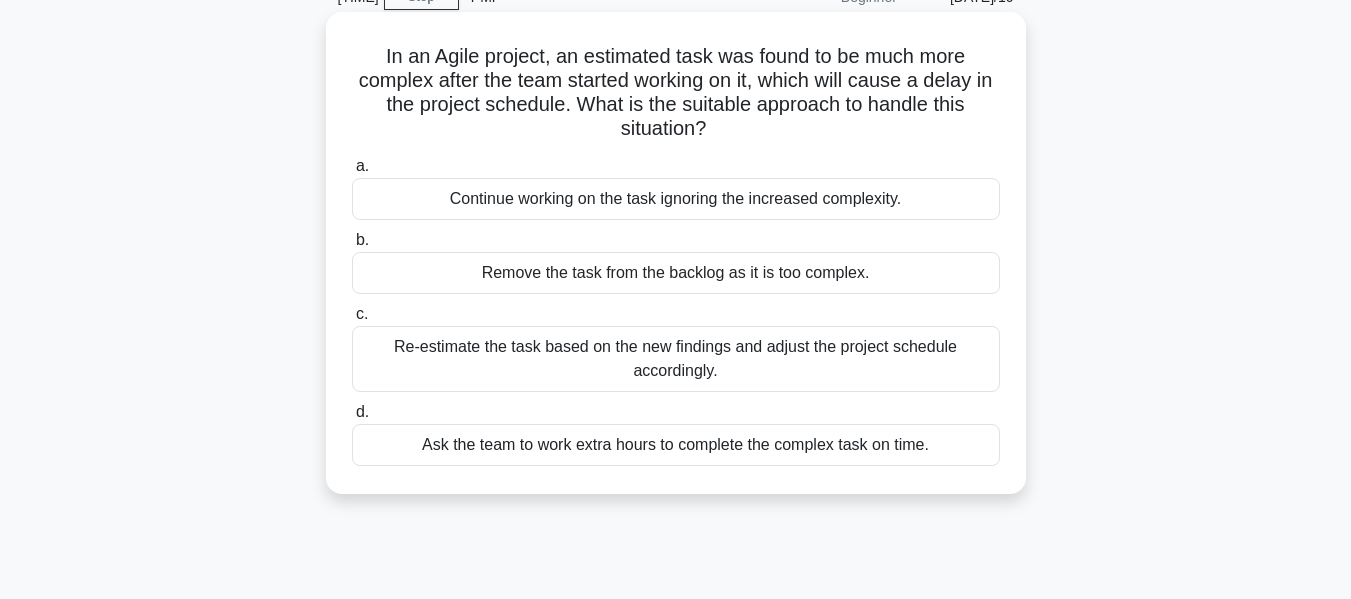 click on "Re-estimate the task based on the new findings and adjust the project schedule accordingly." at bounding box center (676, 359) 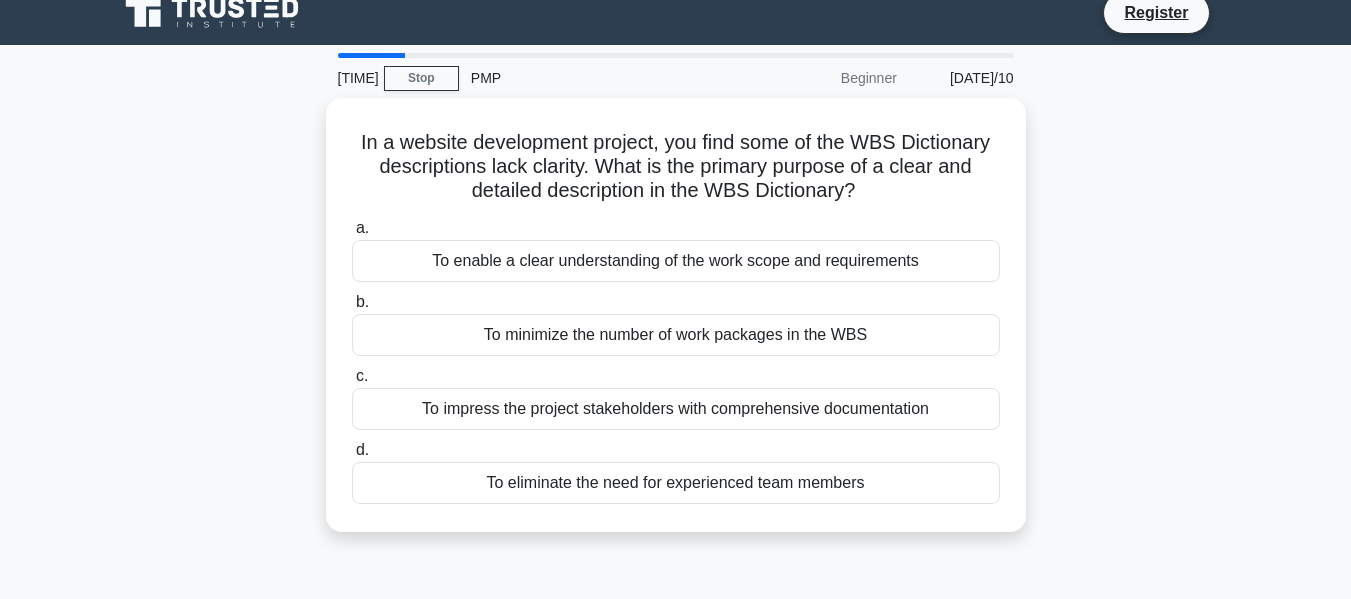 scroll, scrollTop: 0, scrollLeft: 0, axis: both 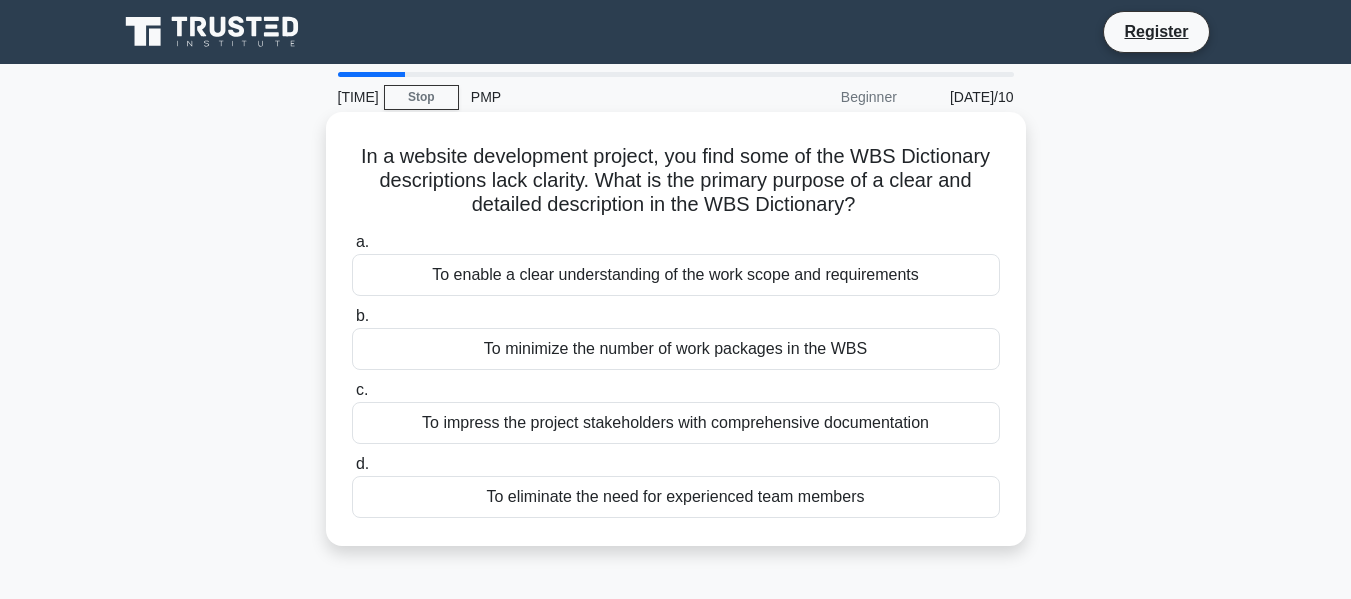 click on "To enable a clear understanding of the work scope and requirements" at bounding box center (676, 275) 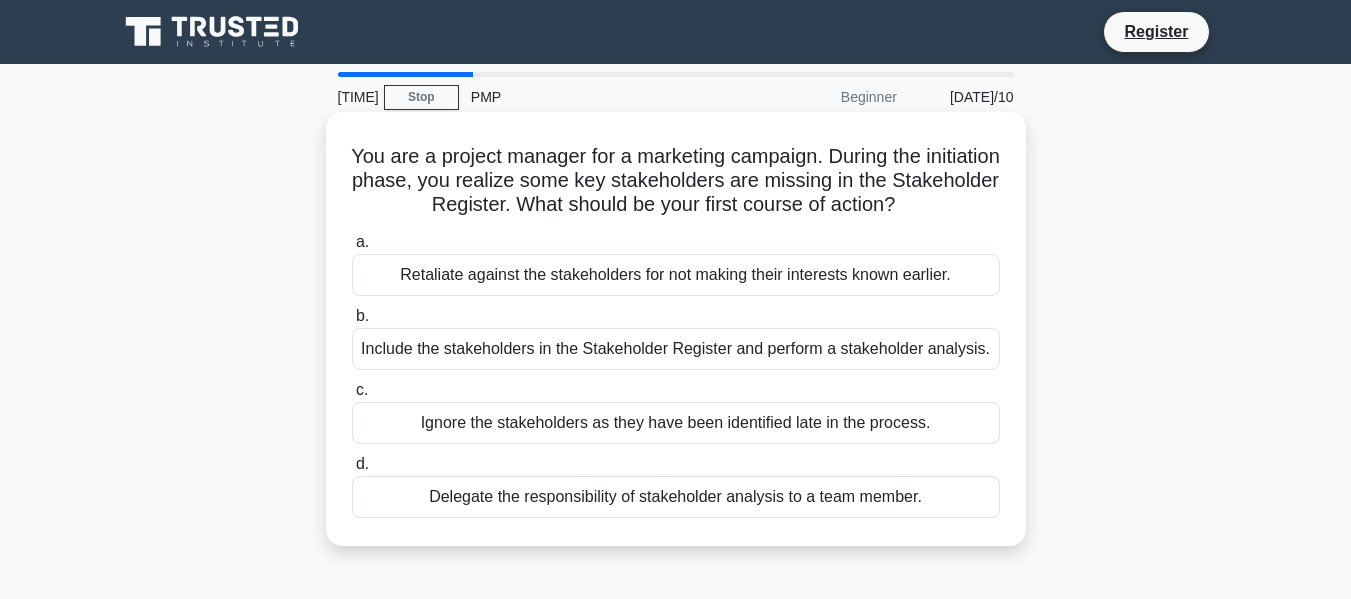 click on "Include the stakeholders in the Stakeholder Register and perform a stakeholder analysis." at bounding box center [676, 349] 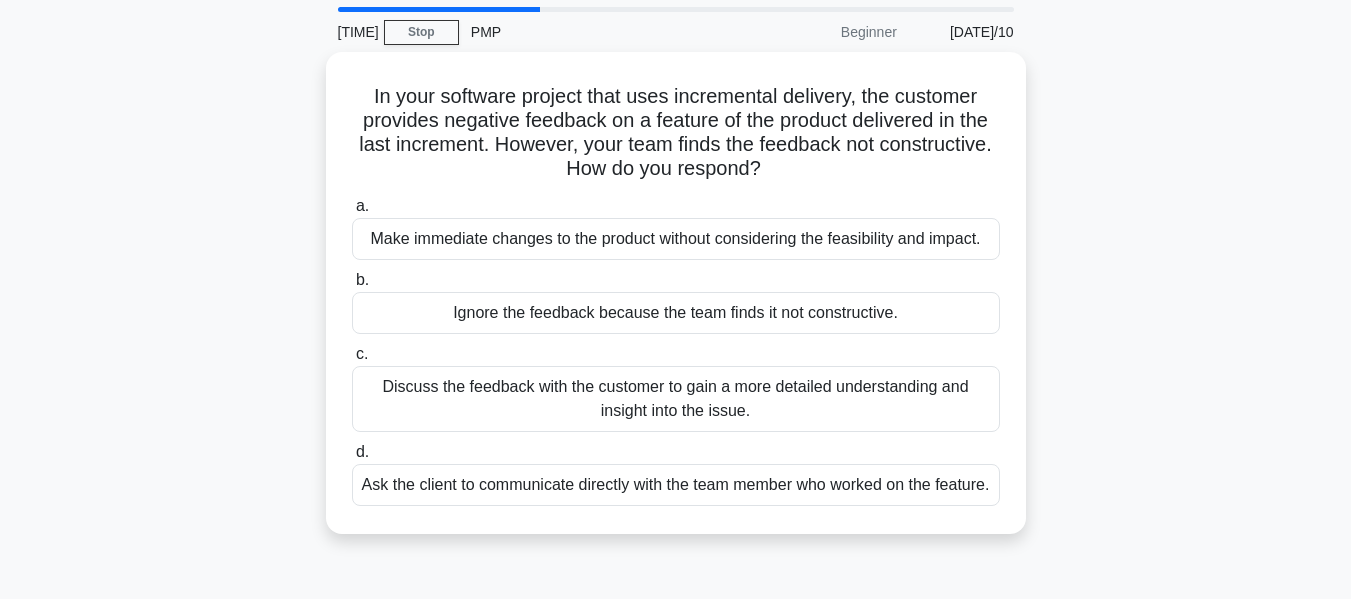 scroll, scrollTop: 100, scrollLeft: 0, axis: vertical 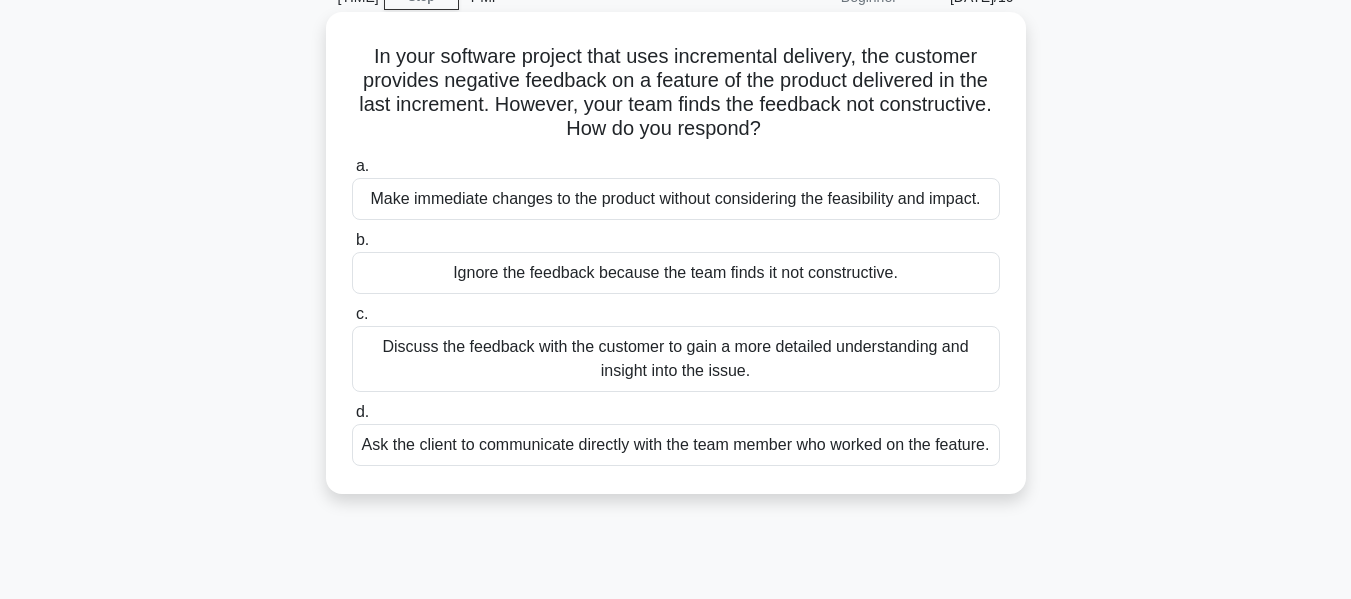 click on "Discuss the feedback with the customer to gain a more detailed understanding and insight into the issue." at bounding box center [676, 359] 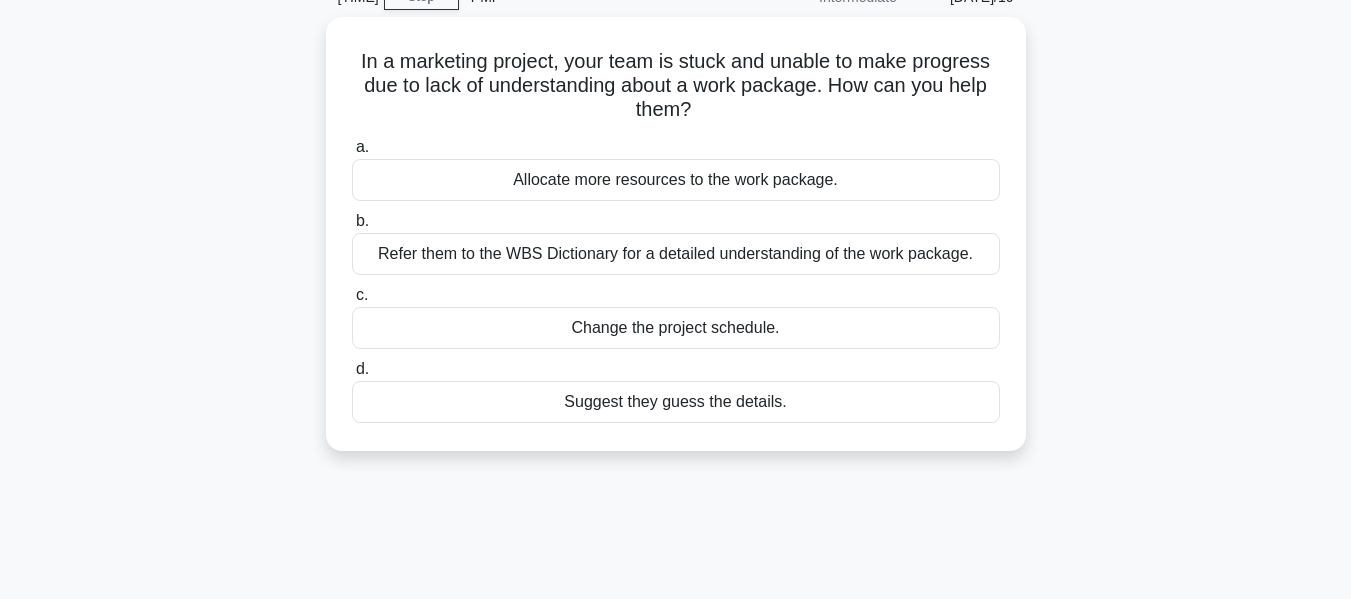 scroll, scrollTop: 0, scrollLeft: 0, axis: both 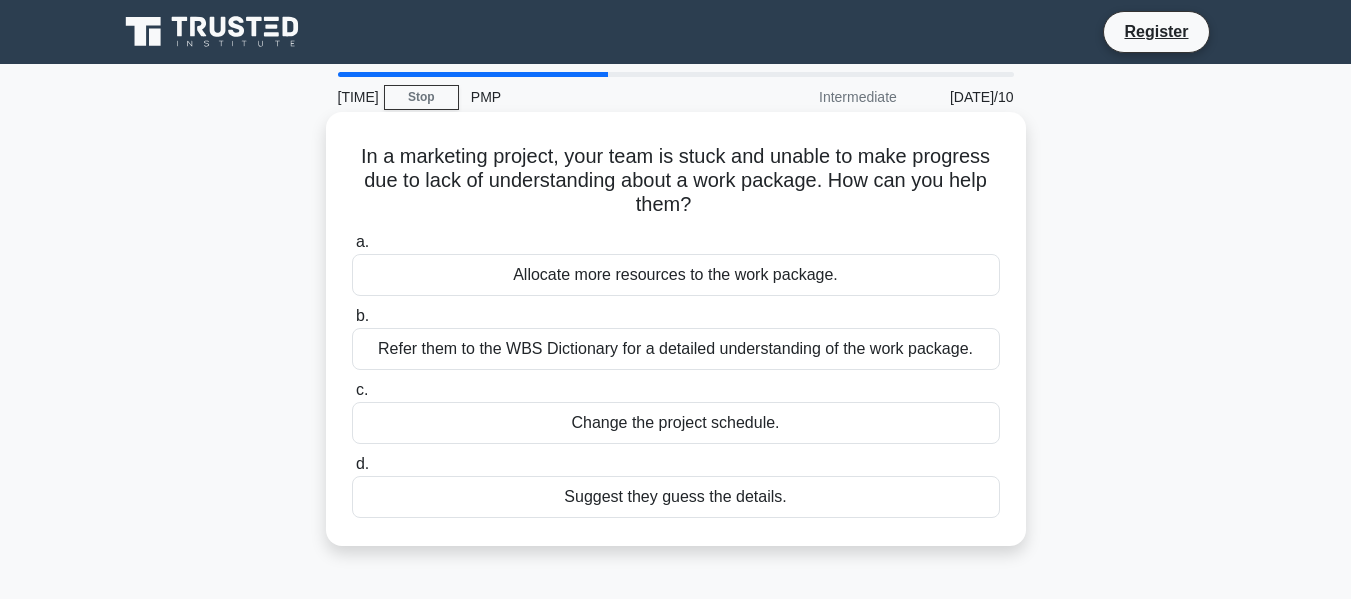 click on "Refer them to the WBS Dictionary for a detailed understanding of the work package." at bounding box center (676, 349) 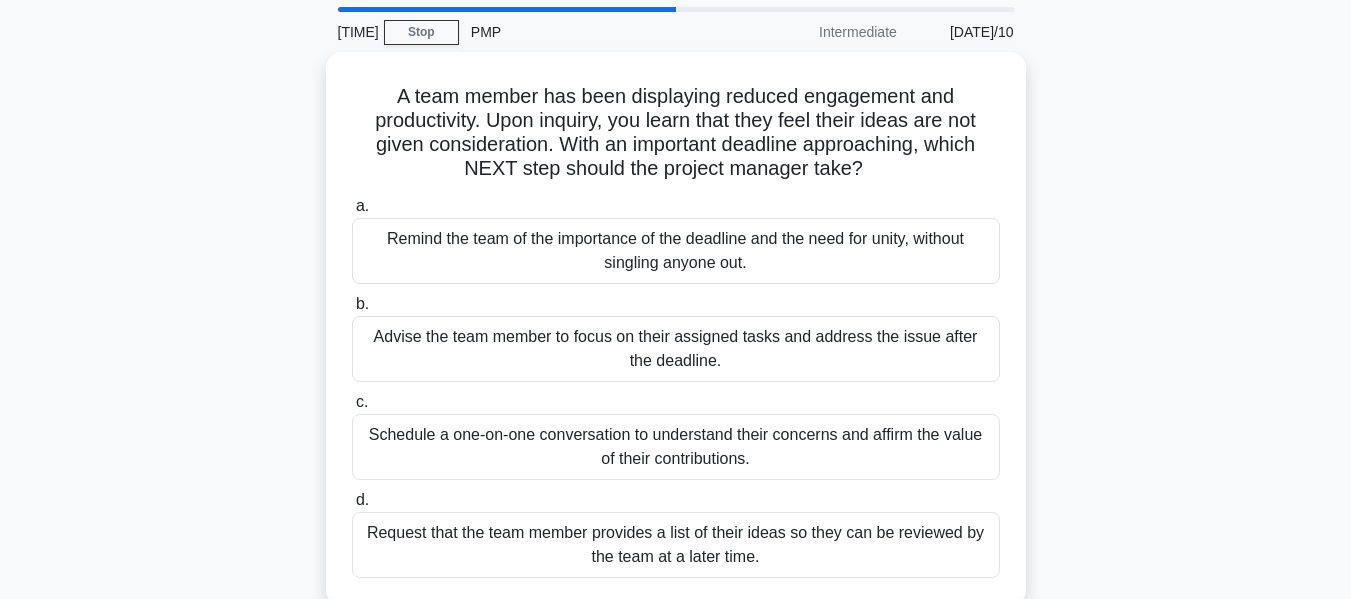 scroll, scrollTop: 100, scrollLeft: 0, axis: vertical 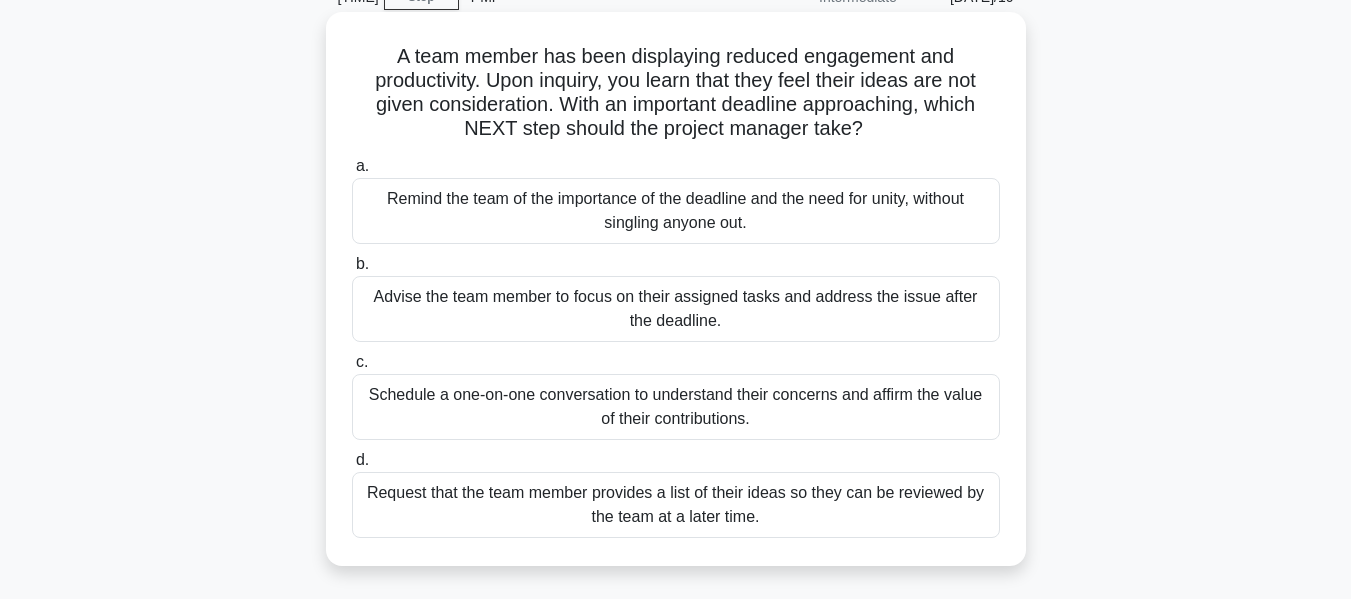 click on "Schedule a one-on-one conversation to understand their concerns and affirm the value of their contributions." at bounding box center (676, 407) 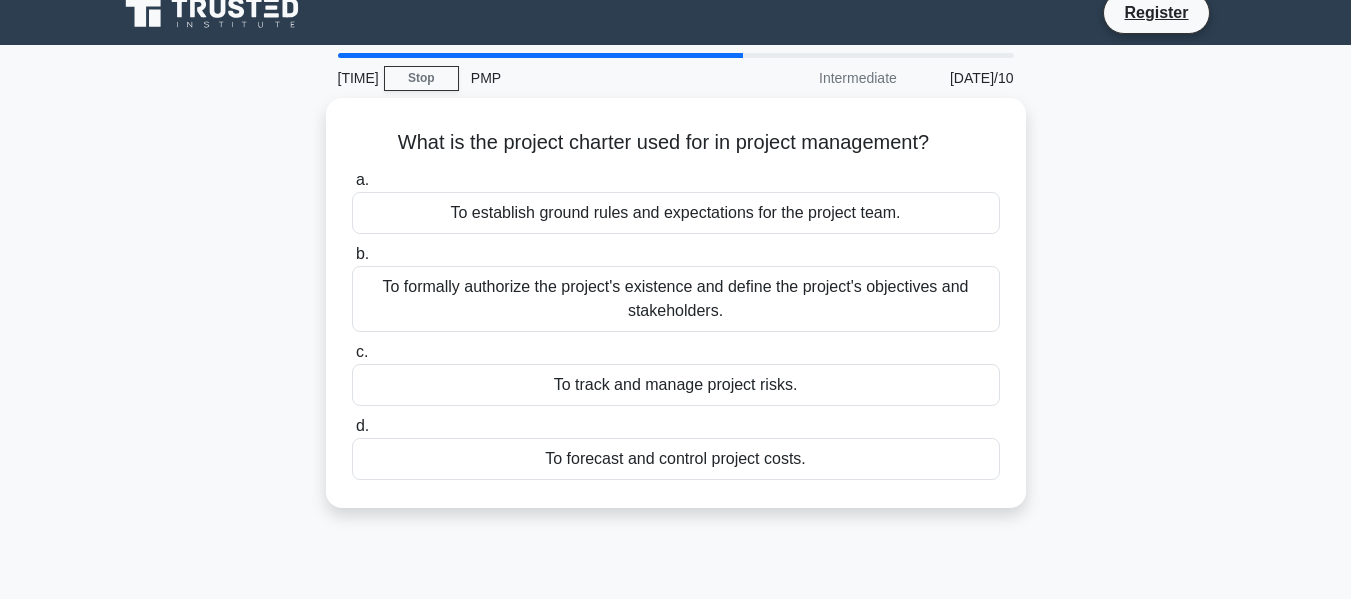 scroll, scrollTop: 0, scrollLeft: 0, axis: both 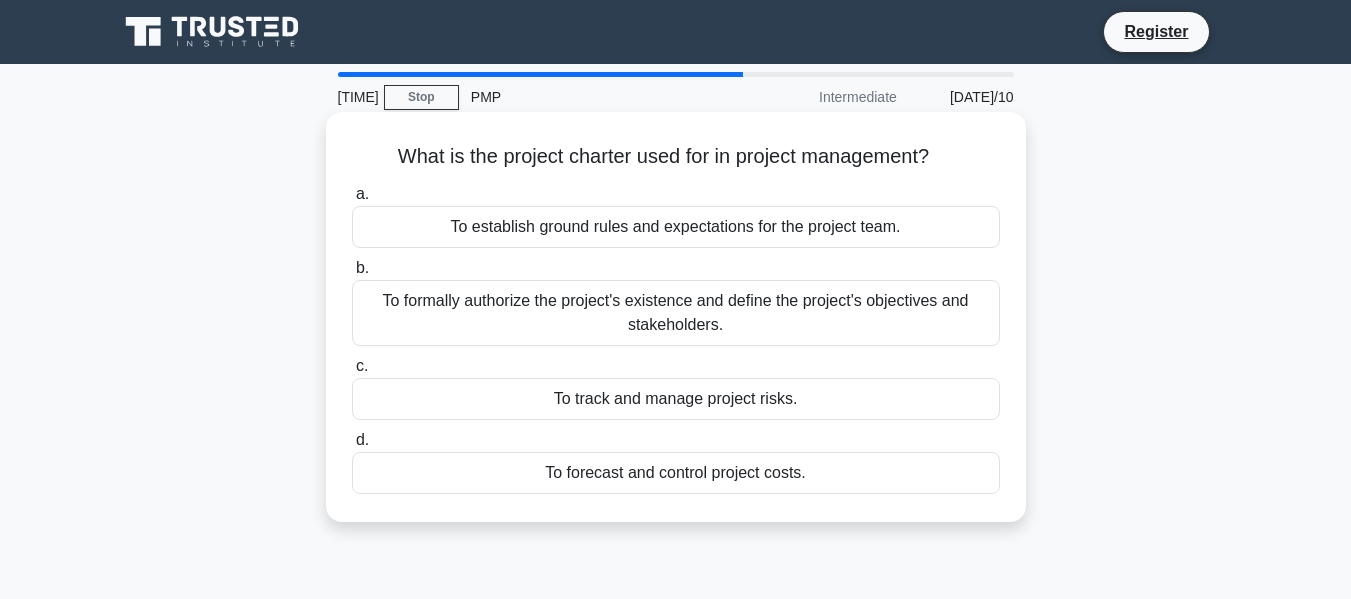 click on "To establish ground rules and expectations for the project team." at bounding box center (676, 227) 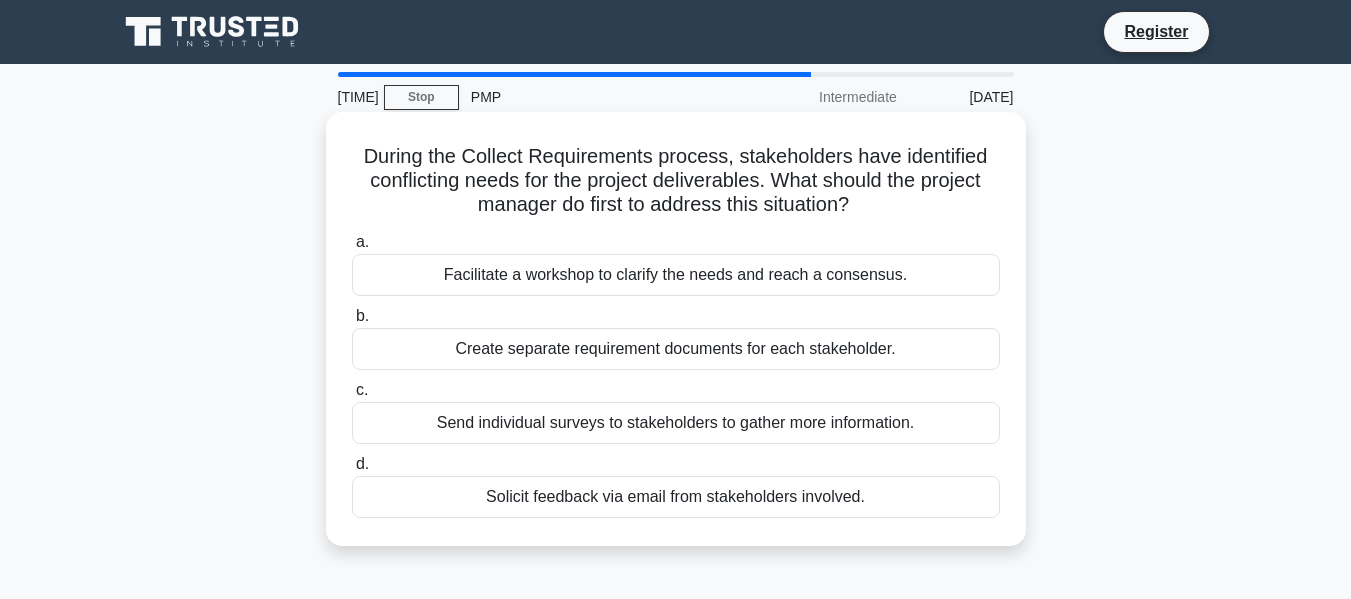 click on "Send individual surveys to stakeholders to gather more information." at bounding box center [676, 423] 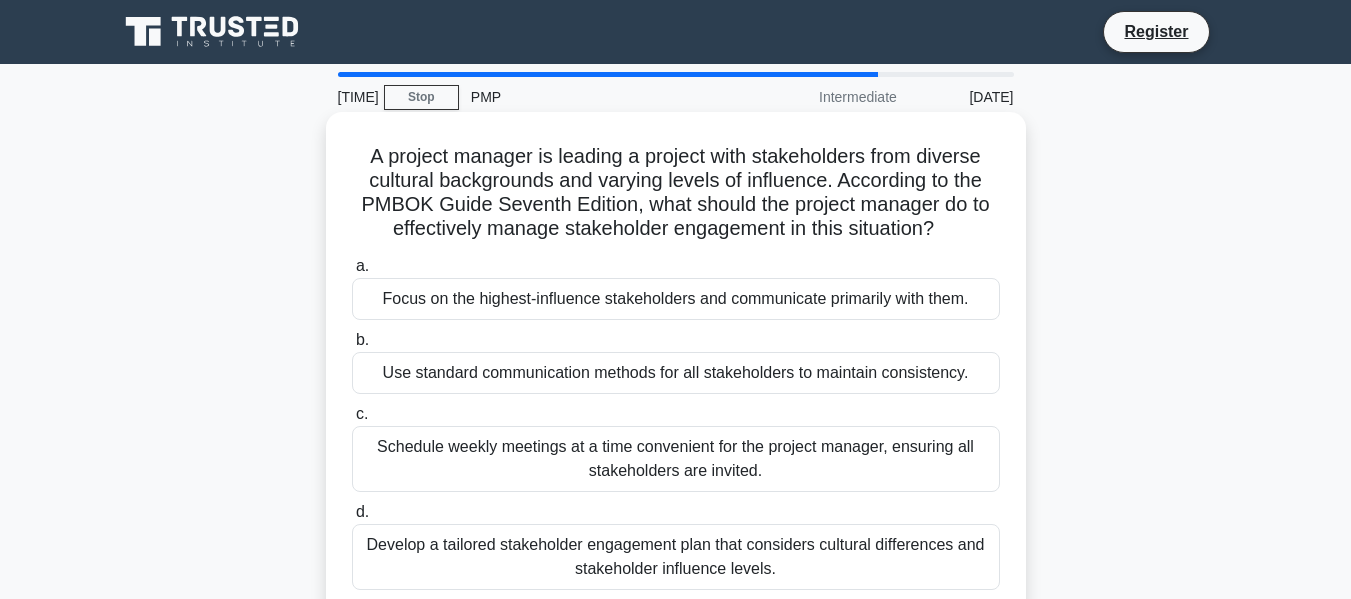 click on "Use standard communication methods for all stakeholders to maintain consistency." at bounding box center (676, 373) 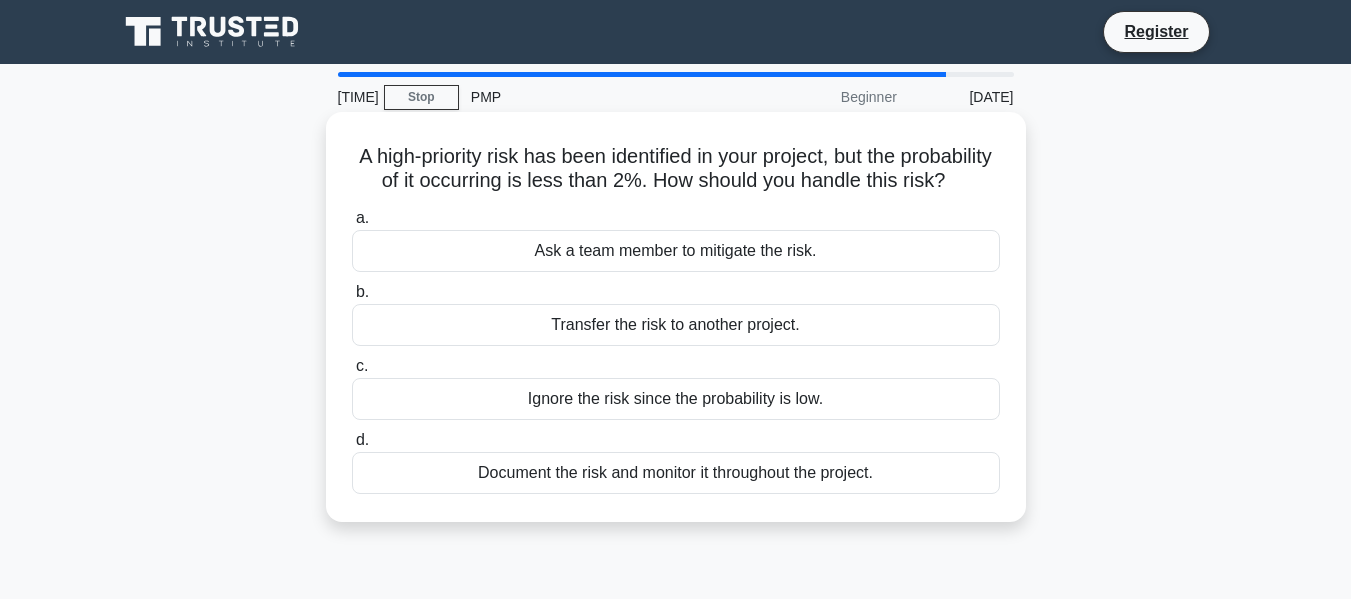 click on "Document the risk and monitor it throughout the project." at bounding box center [676, 497] 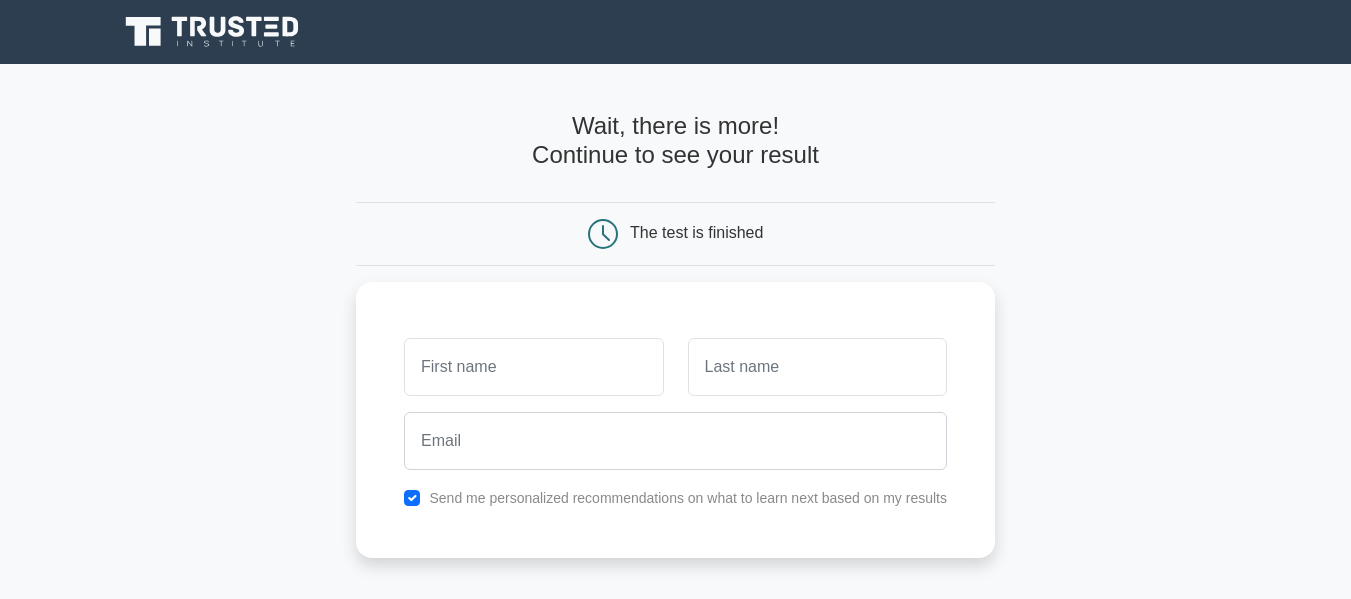 scroll, scrollTop: 0, scrollLeft: 0, axis: both 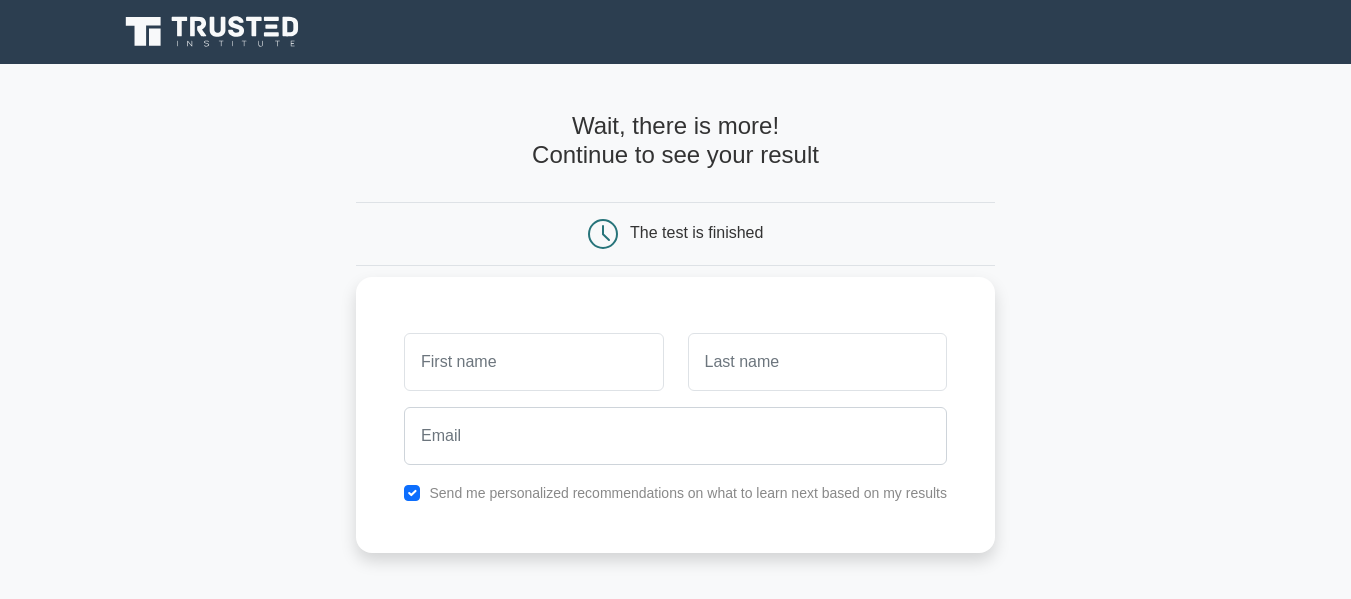 click at bounding box center [533, 362] 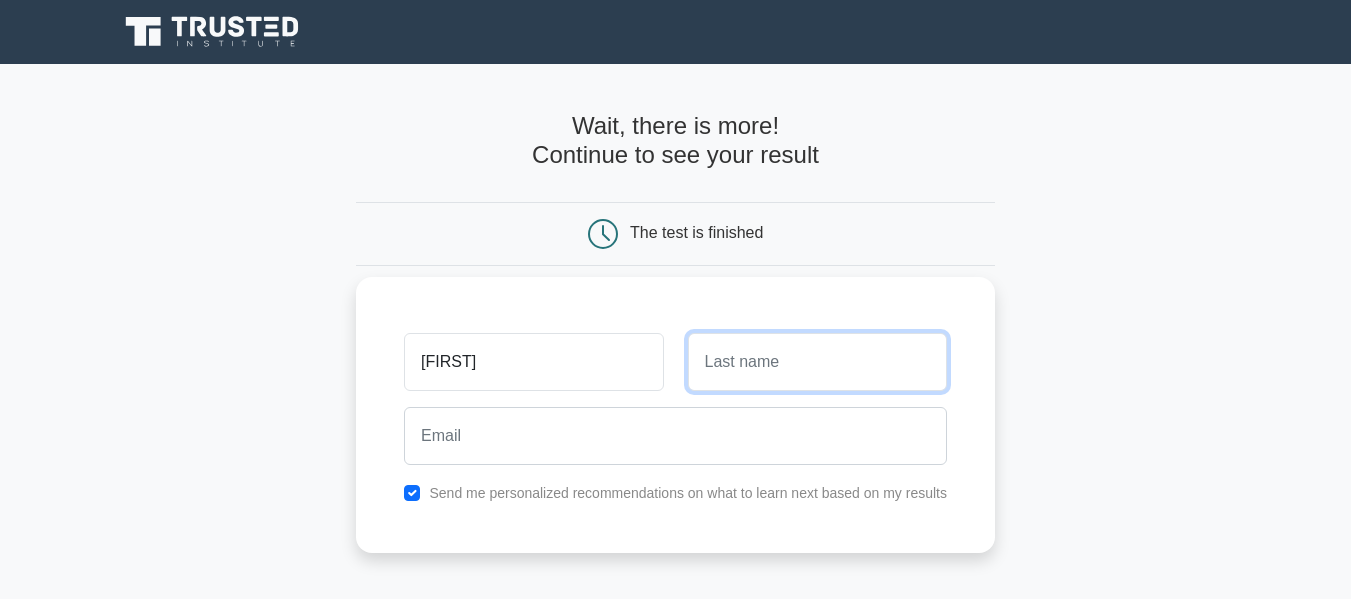click at bounding box center (817, 362) 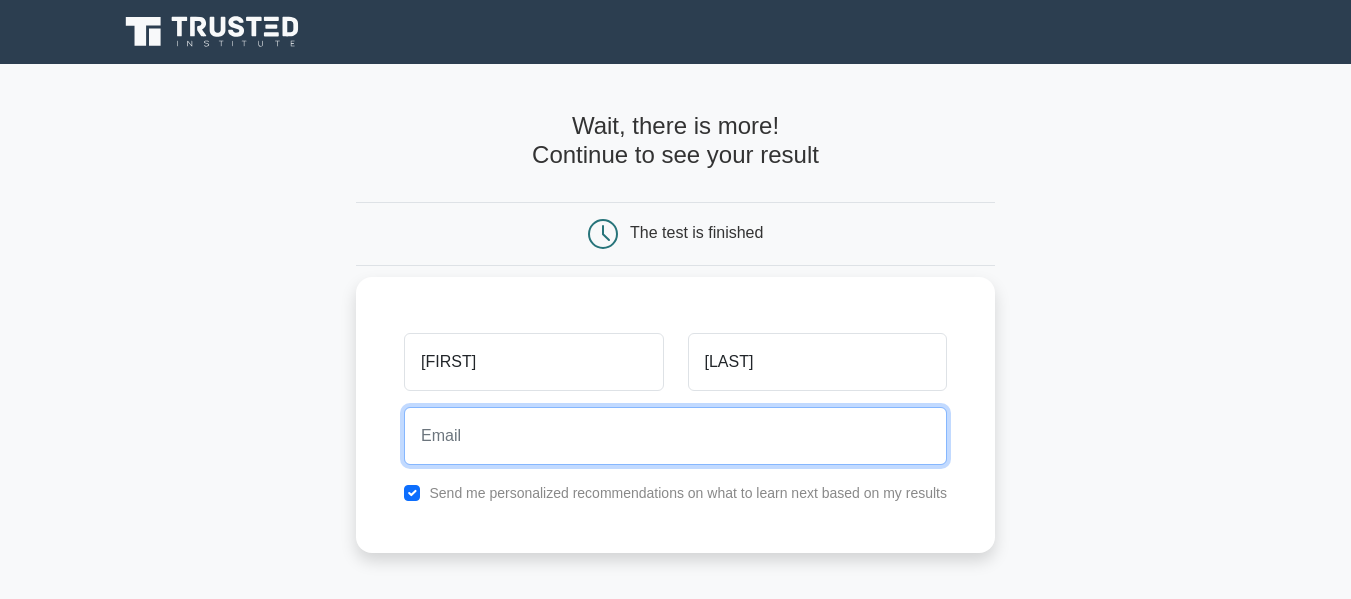 click at bounding box center [675, 436] 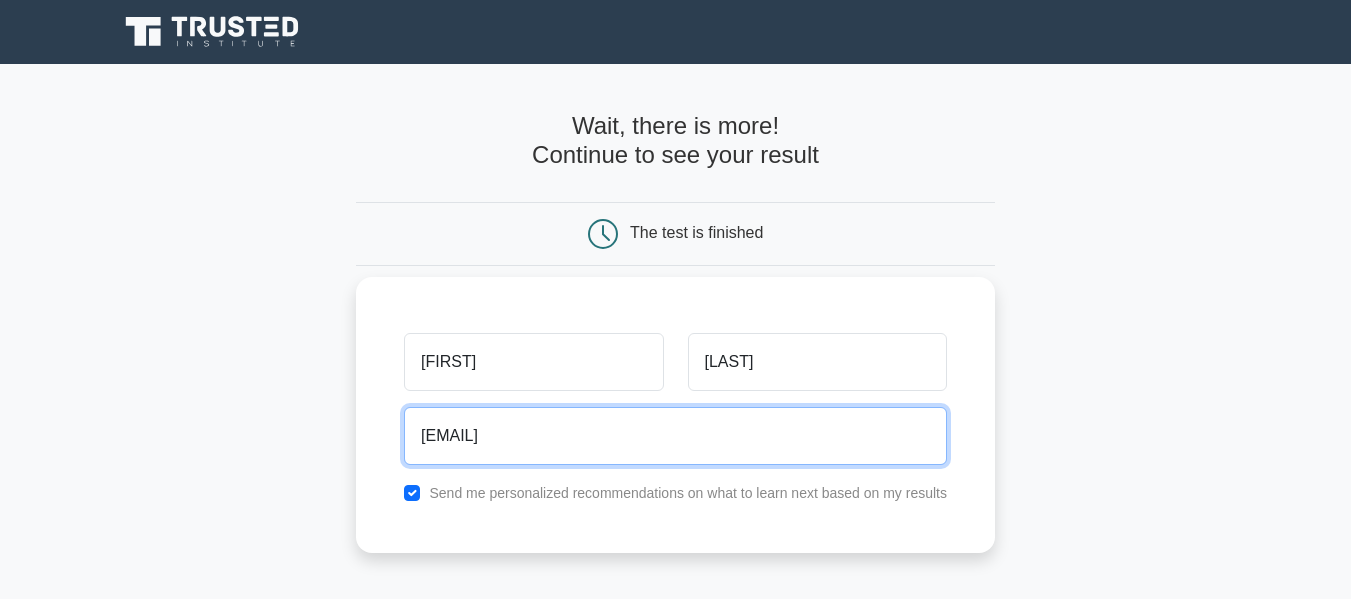 drag, startPoint x: 551, startPoint y: 430, endPoint x: 578, endPoint y: 427, distance: 27.166155 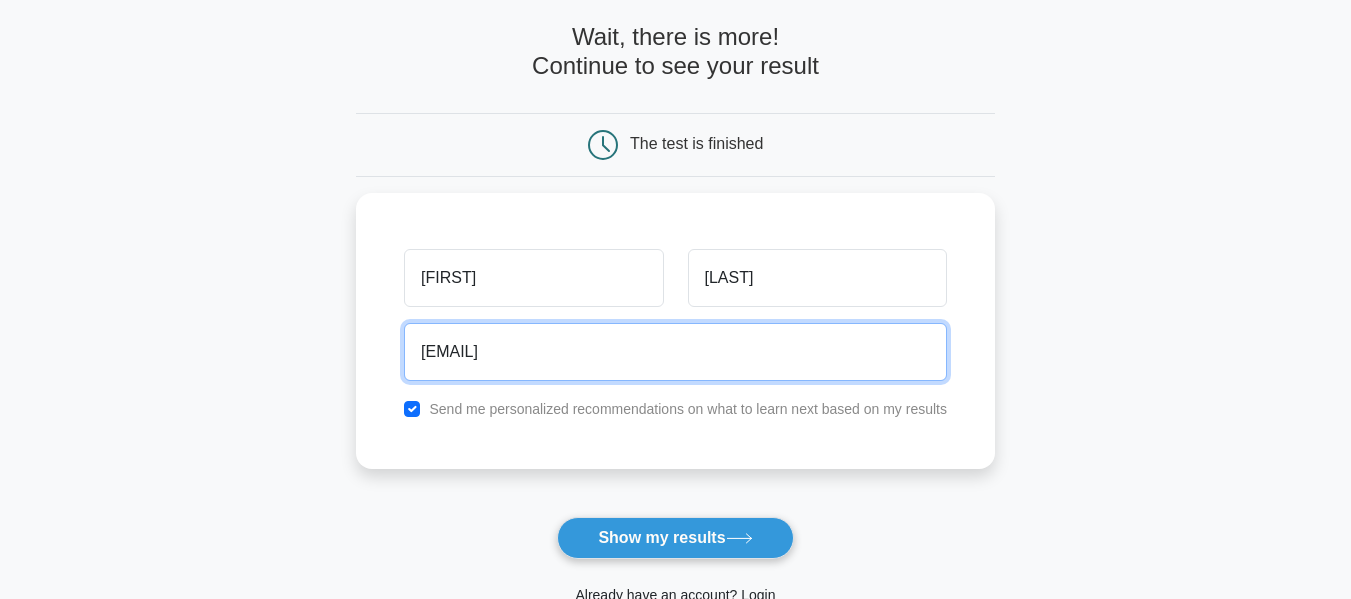 scroll, scrollTop: 300, scrollLeft: 0, axis: vertical 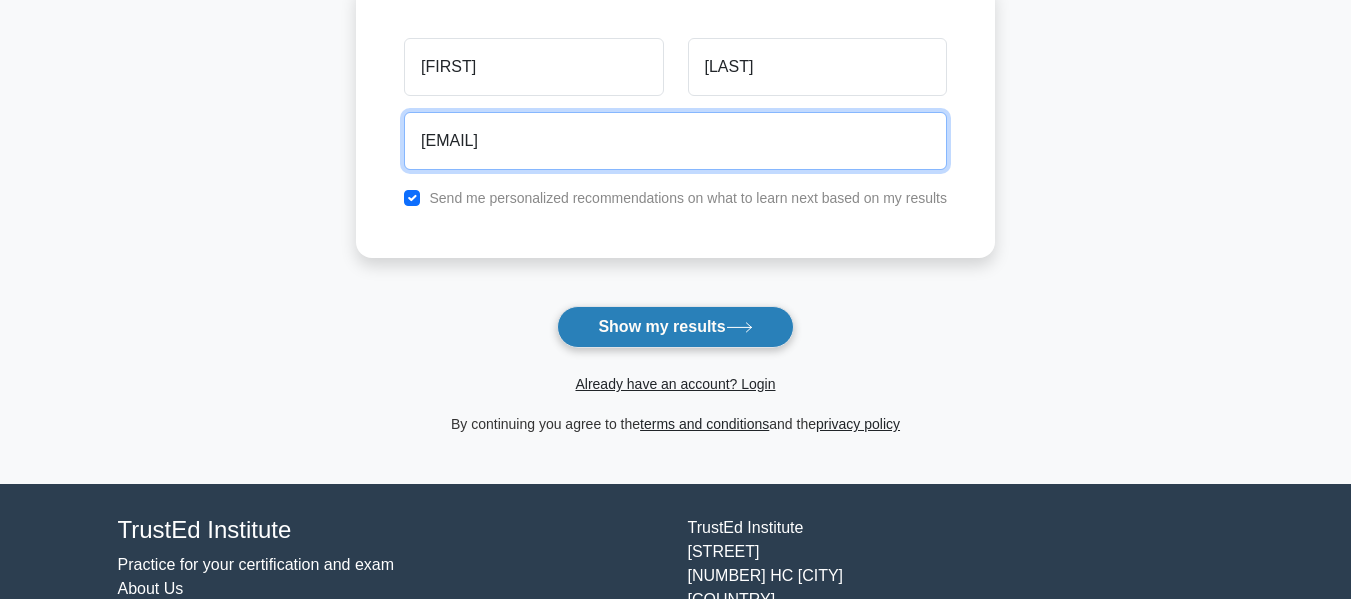 type on "kellyiznice@gmail.com" 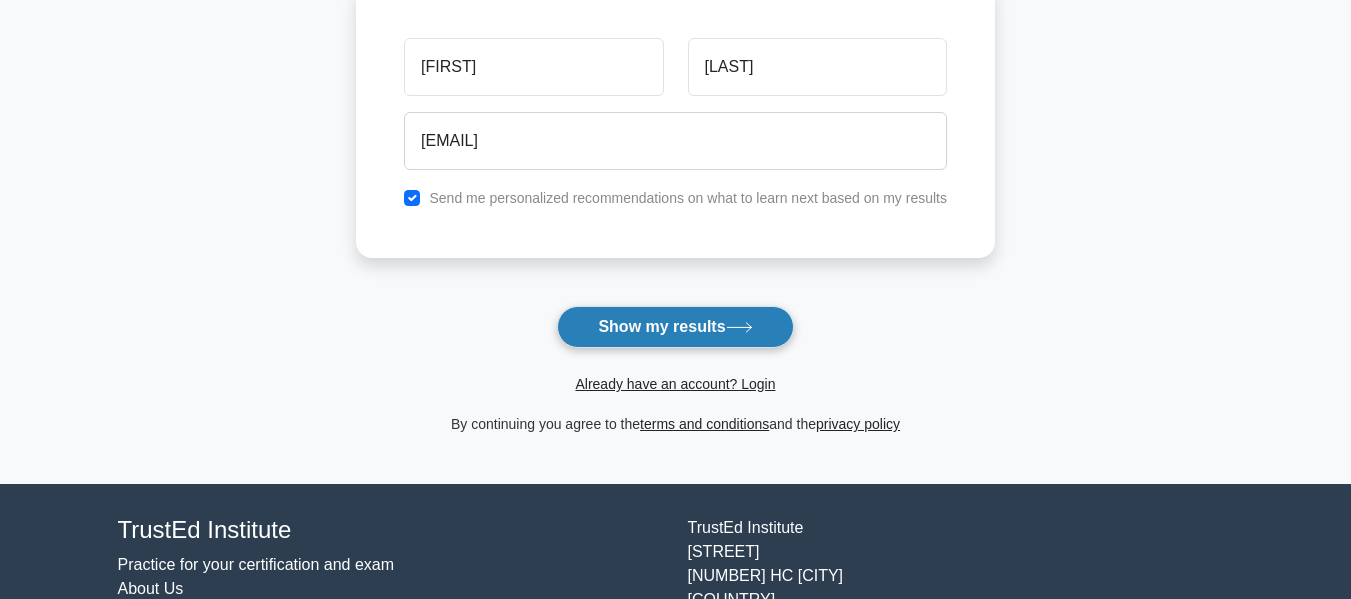 click on "Show my results" at bounding box center (675, 327) 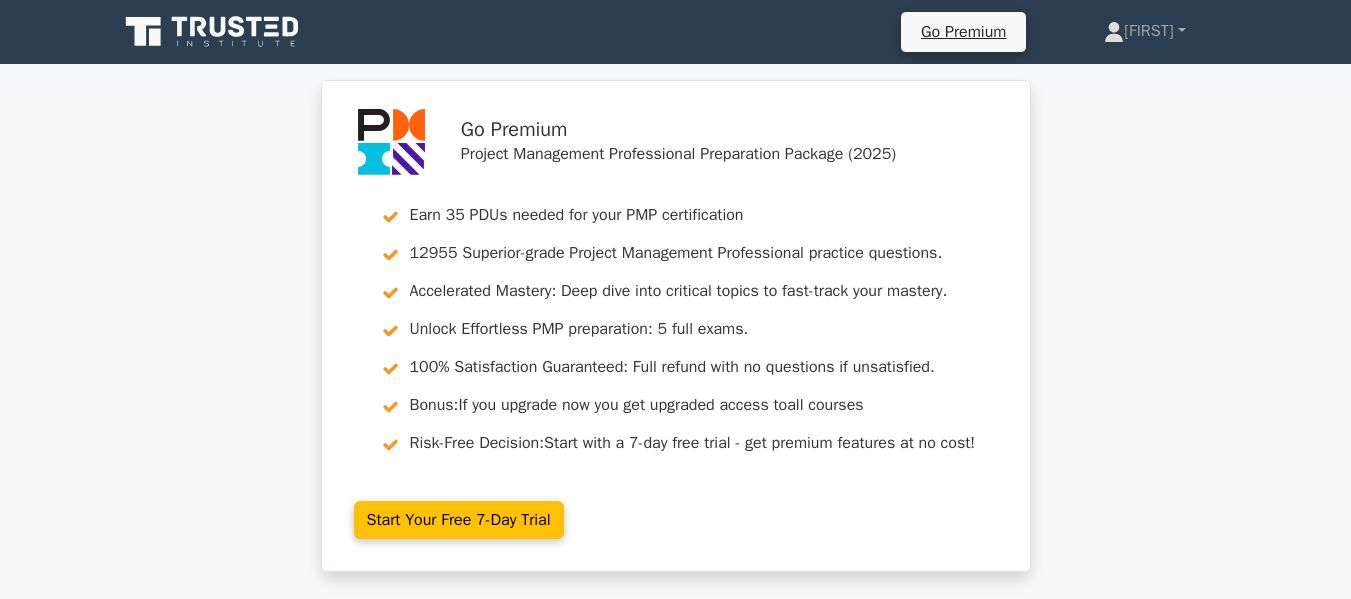 scroll, scrollTop: 0, scrollLeft: 0, axis: both 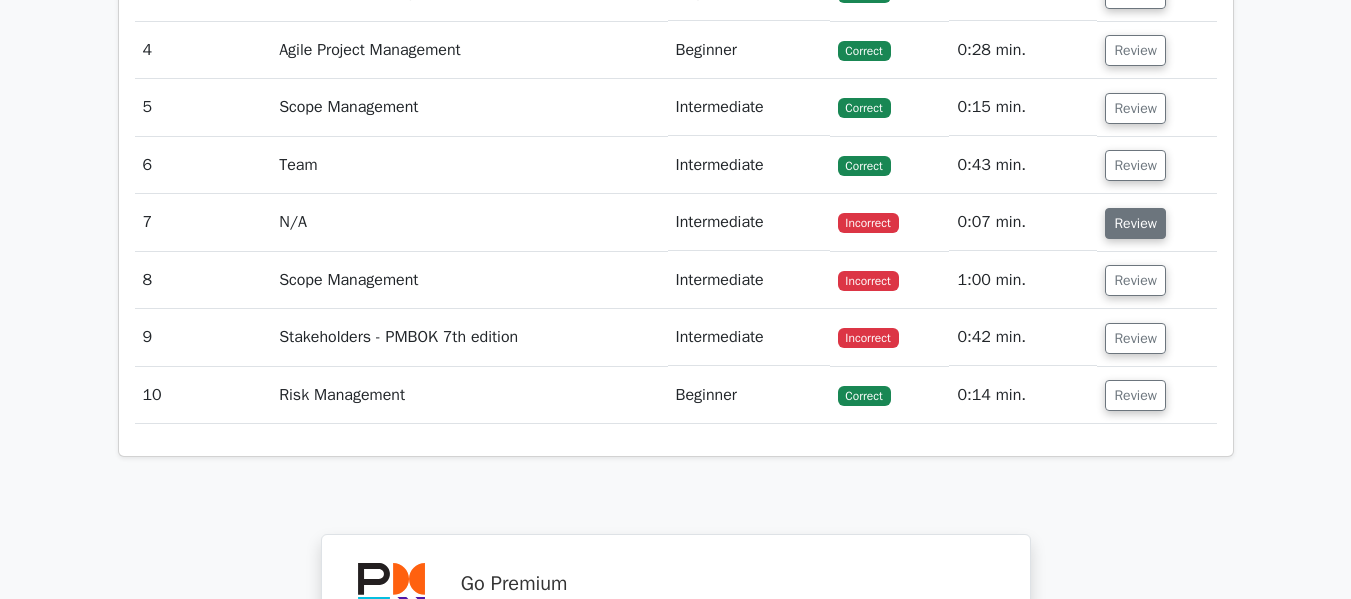 click on "Review" at bounding box center (1135, 223) 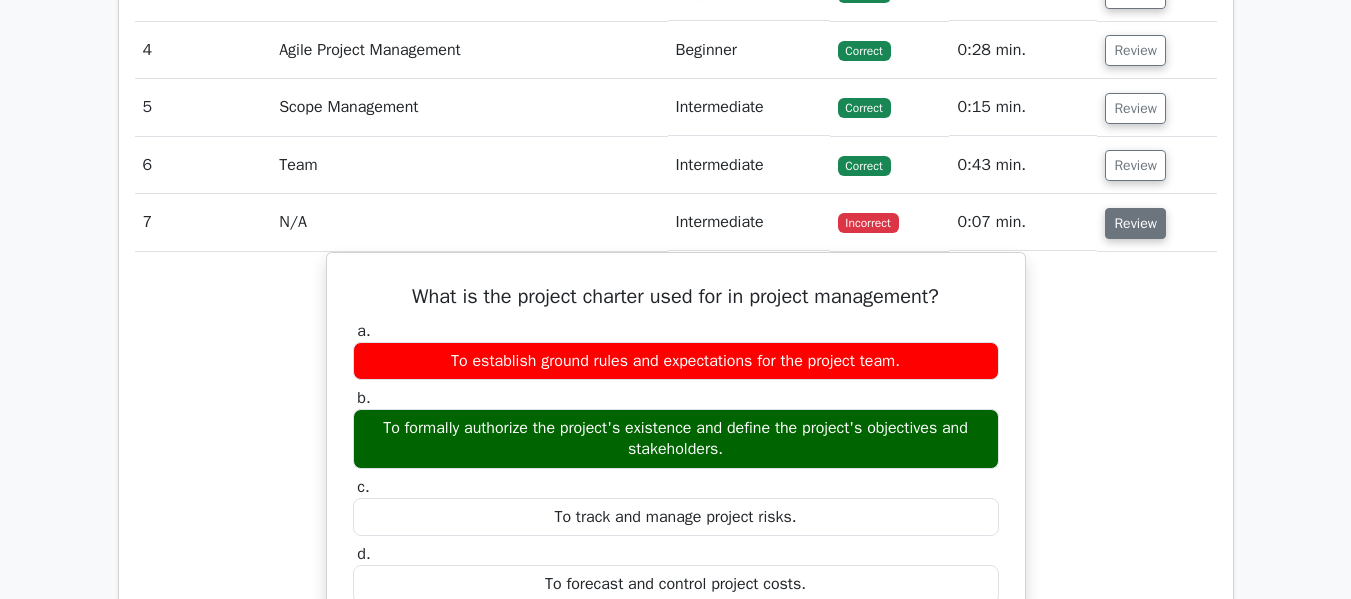 click on "Review" at bounding box center (1135, 223) 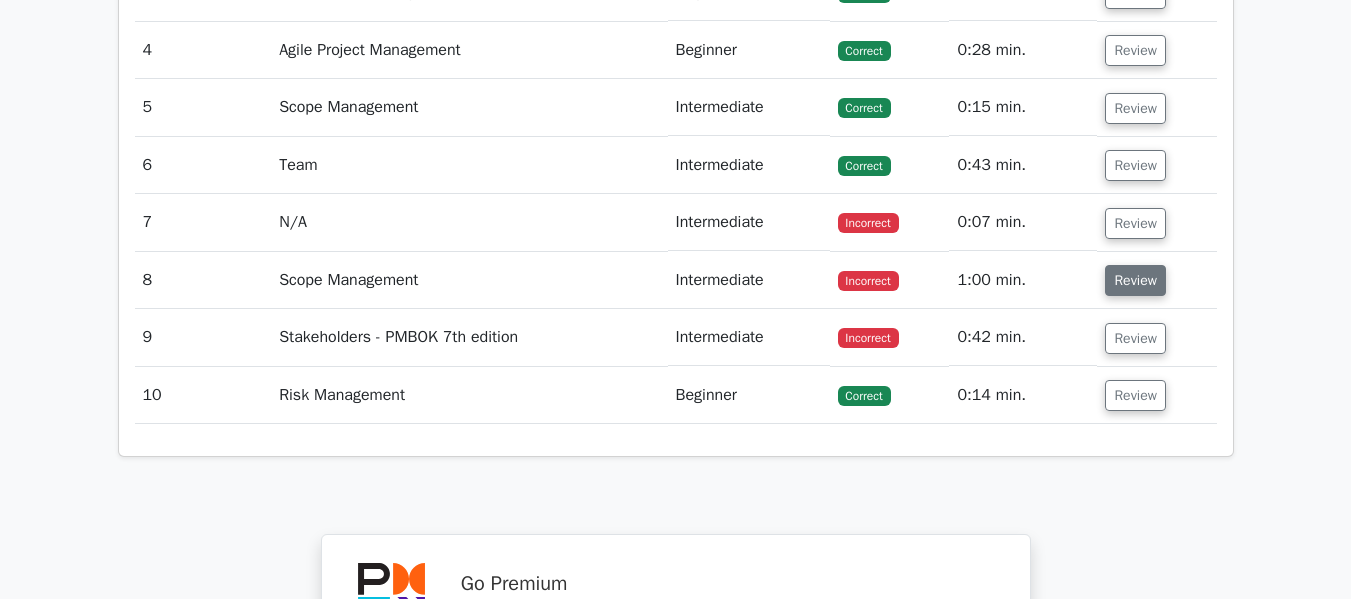 click on "Review" at bounding box center (1135, 280) 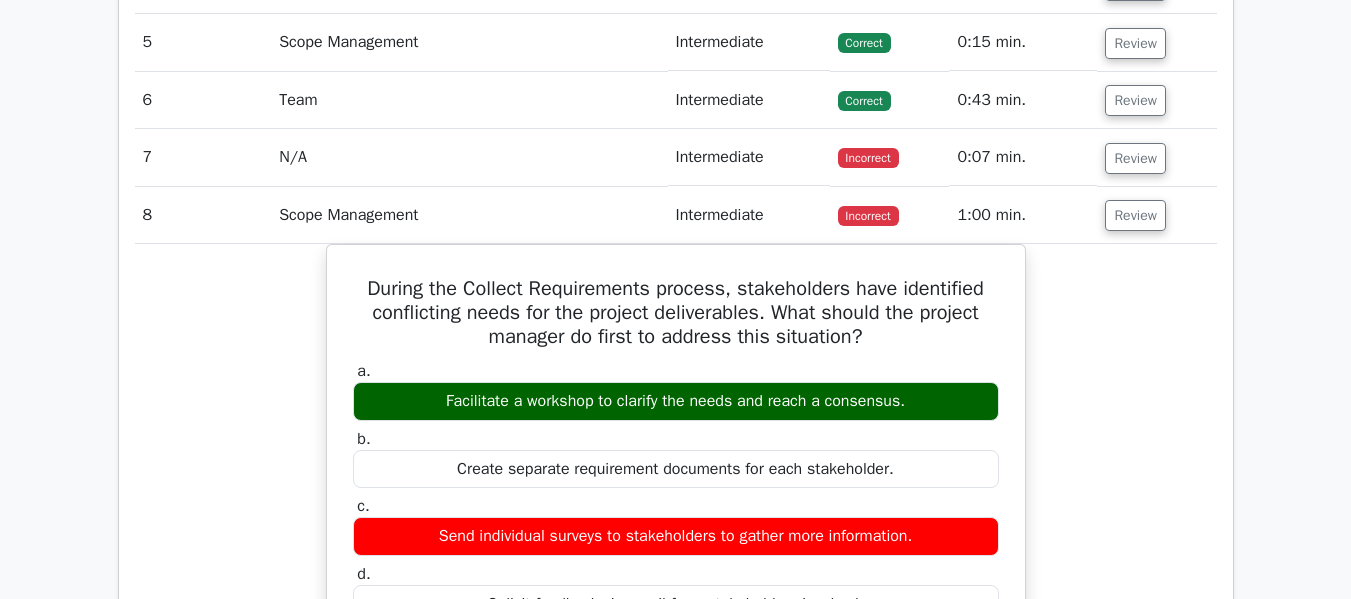 scroll, scrollTop: 2700, scrollLeft: 0, axis: vertical 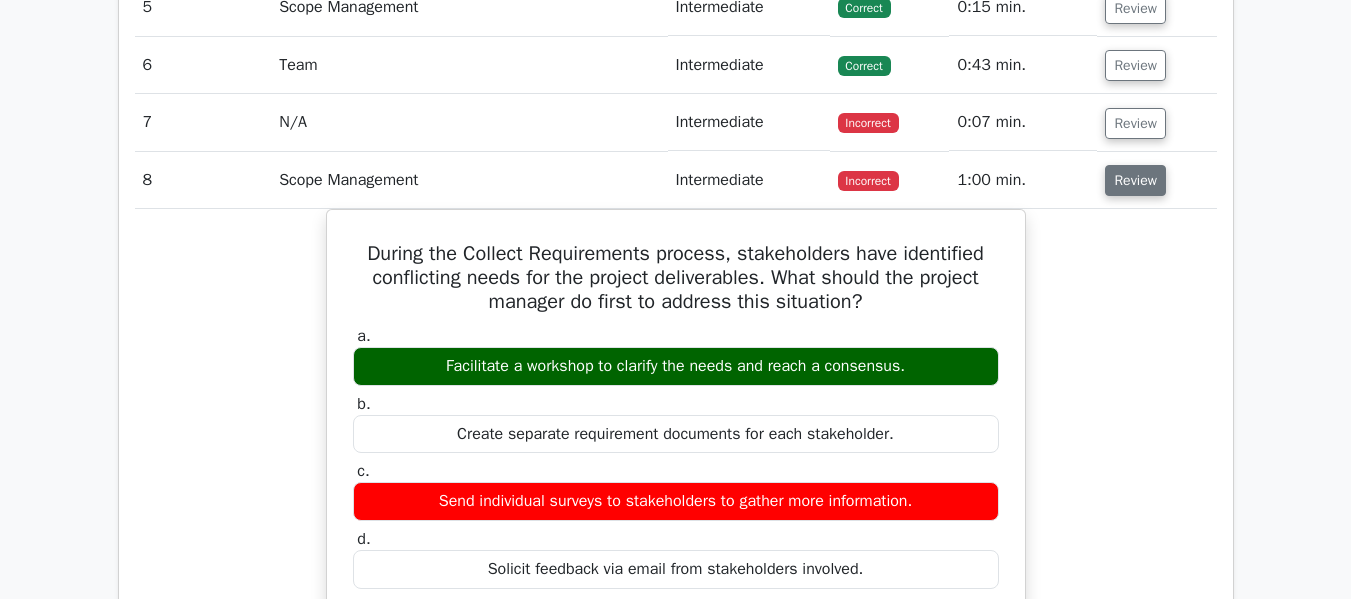 click on "Review" at bounding box center (1135, 180) 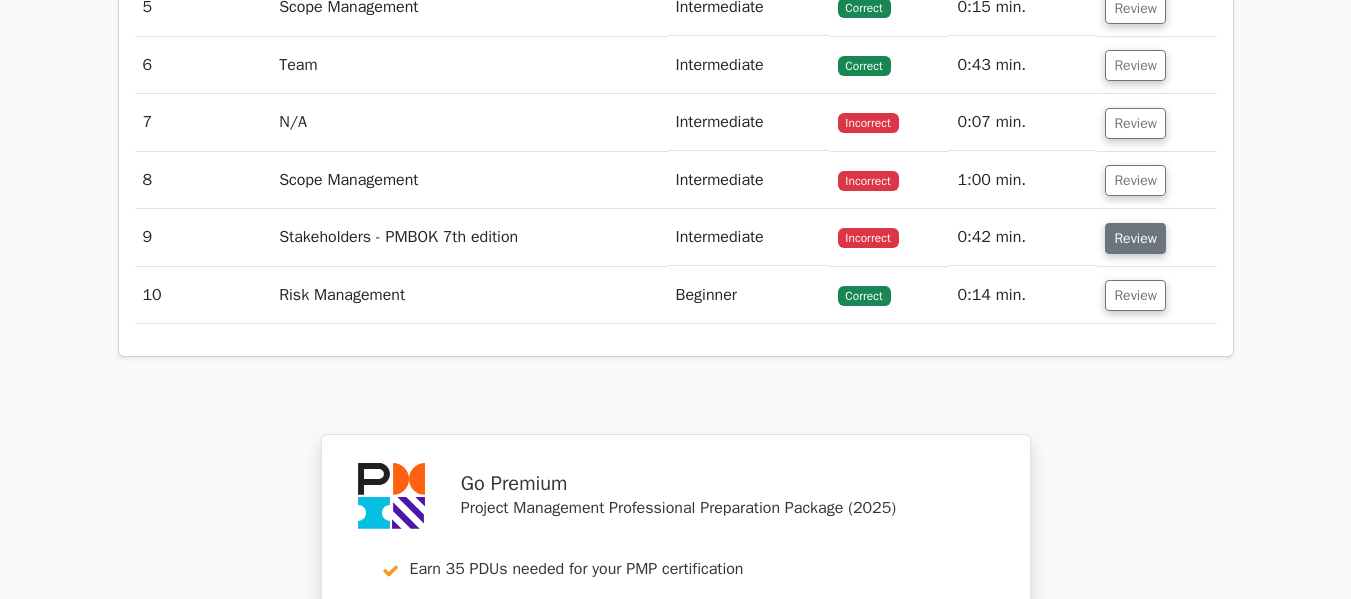 click on "Review" at bounding box center [1135, 238] 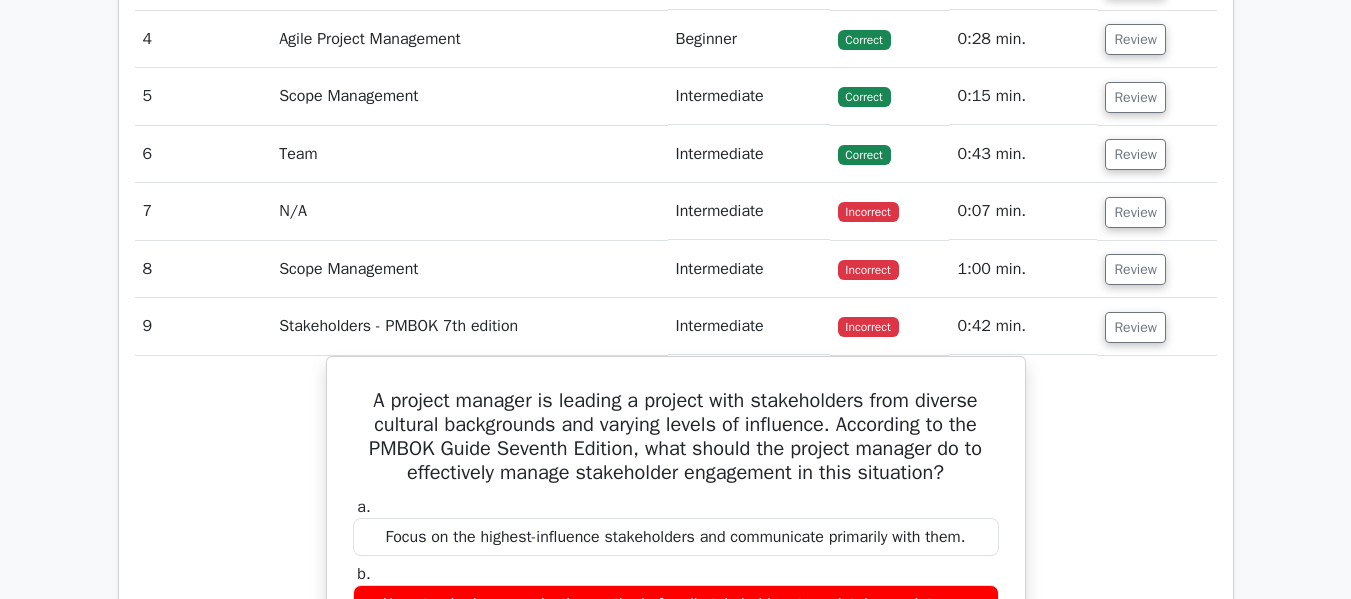 scroll, scrollTop: 2500, scrollLeft: 0, axis: vertical 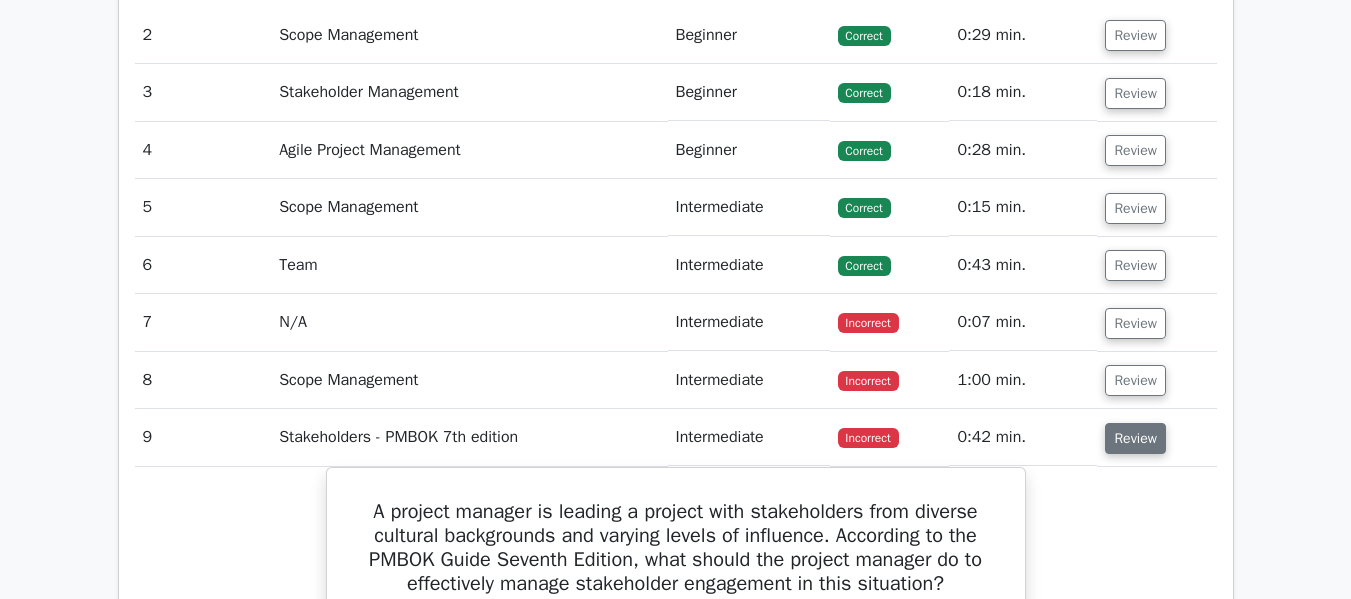 click on "Review" at bounding box center [1135, 438] 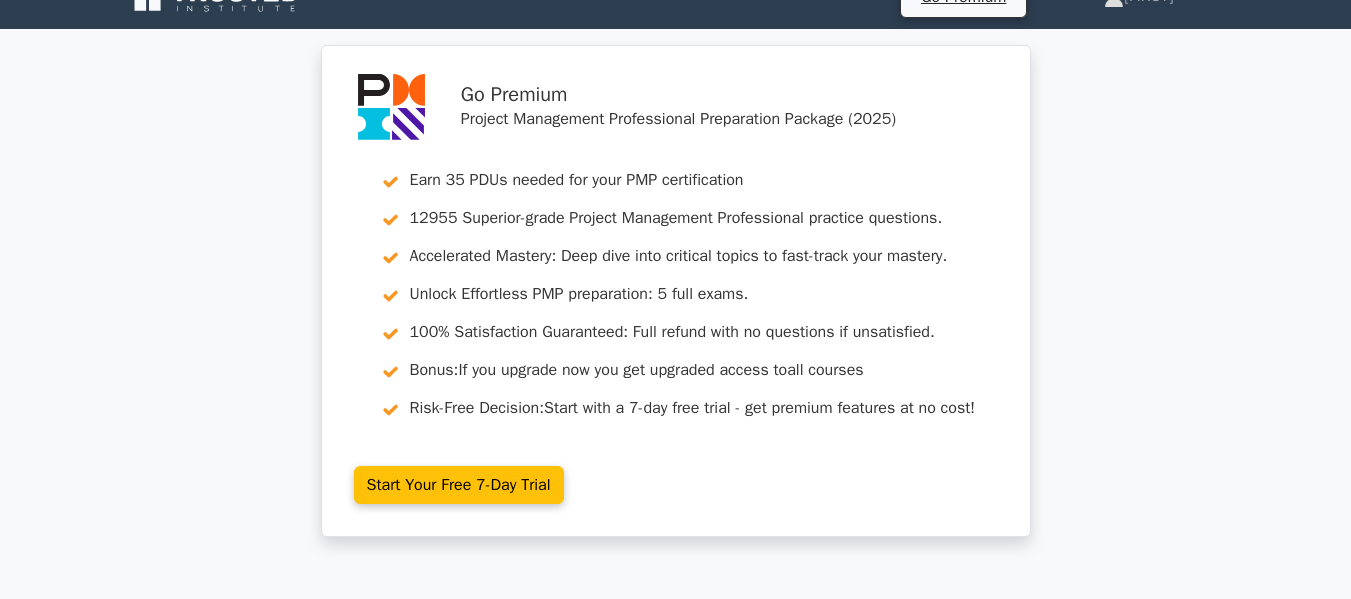 scroll, scrollTop: 0, scrollLeft: 0, axis: both 